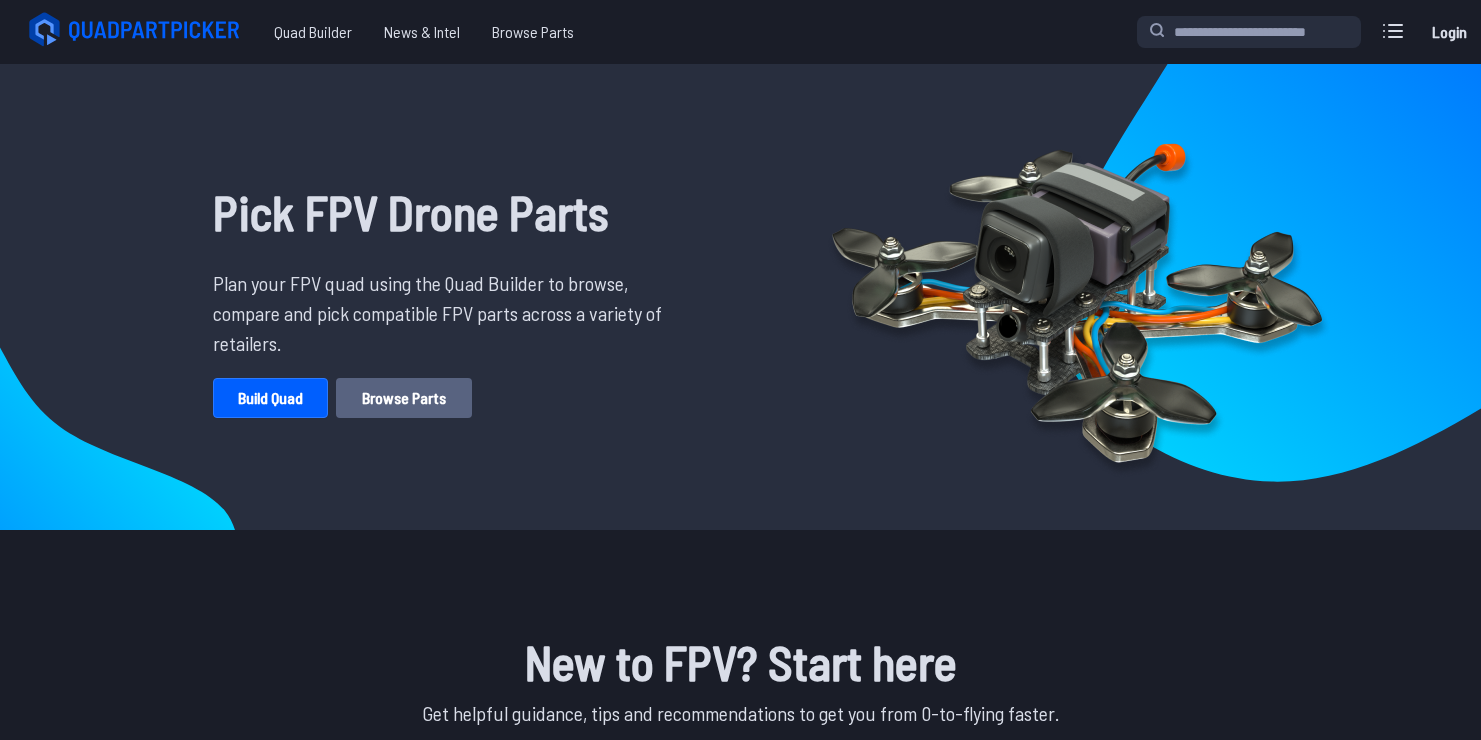 scroll, scrollTop: 0, scrollLeft: 0, axis: both 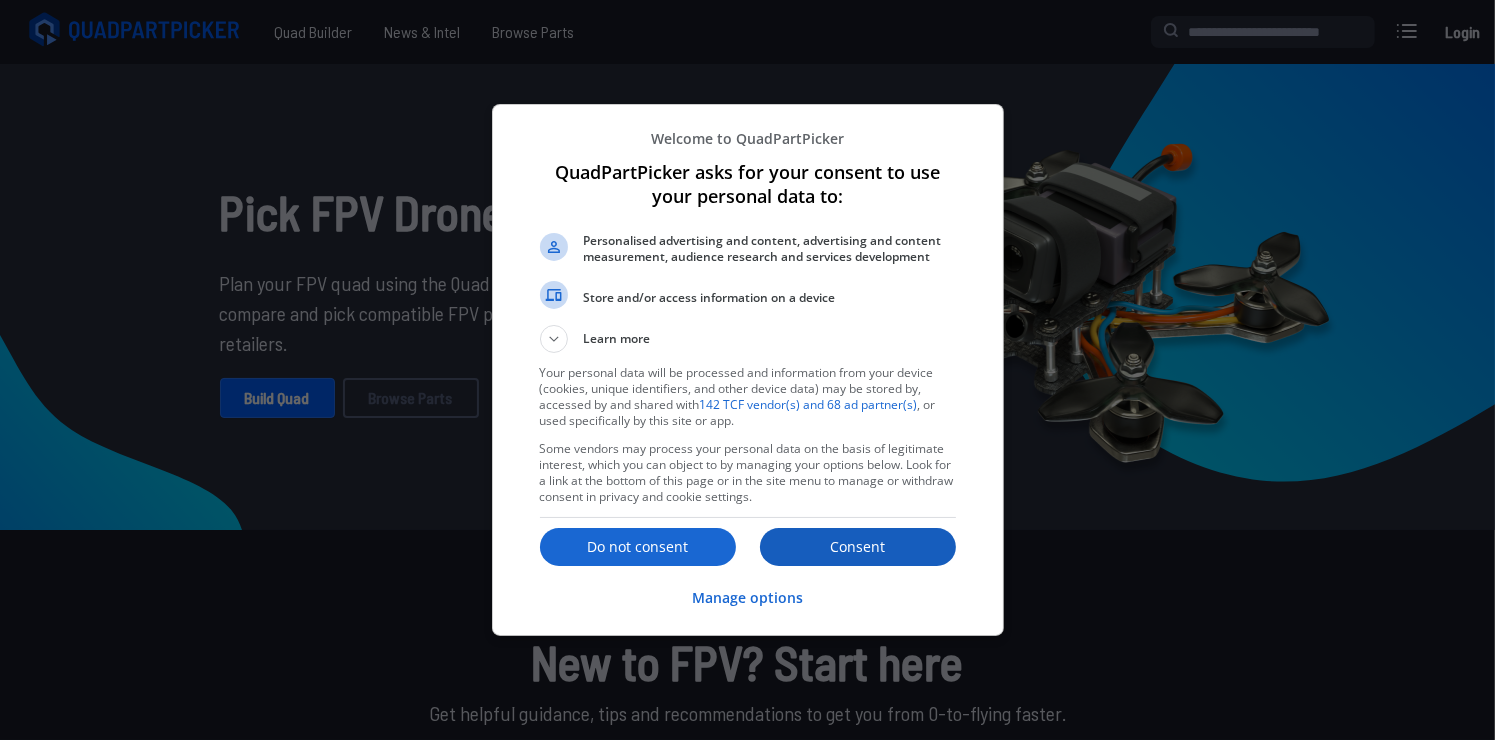 click on "Consent" at bounding box center [858, 547] 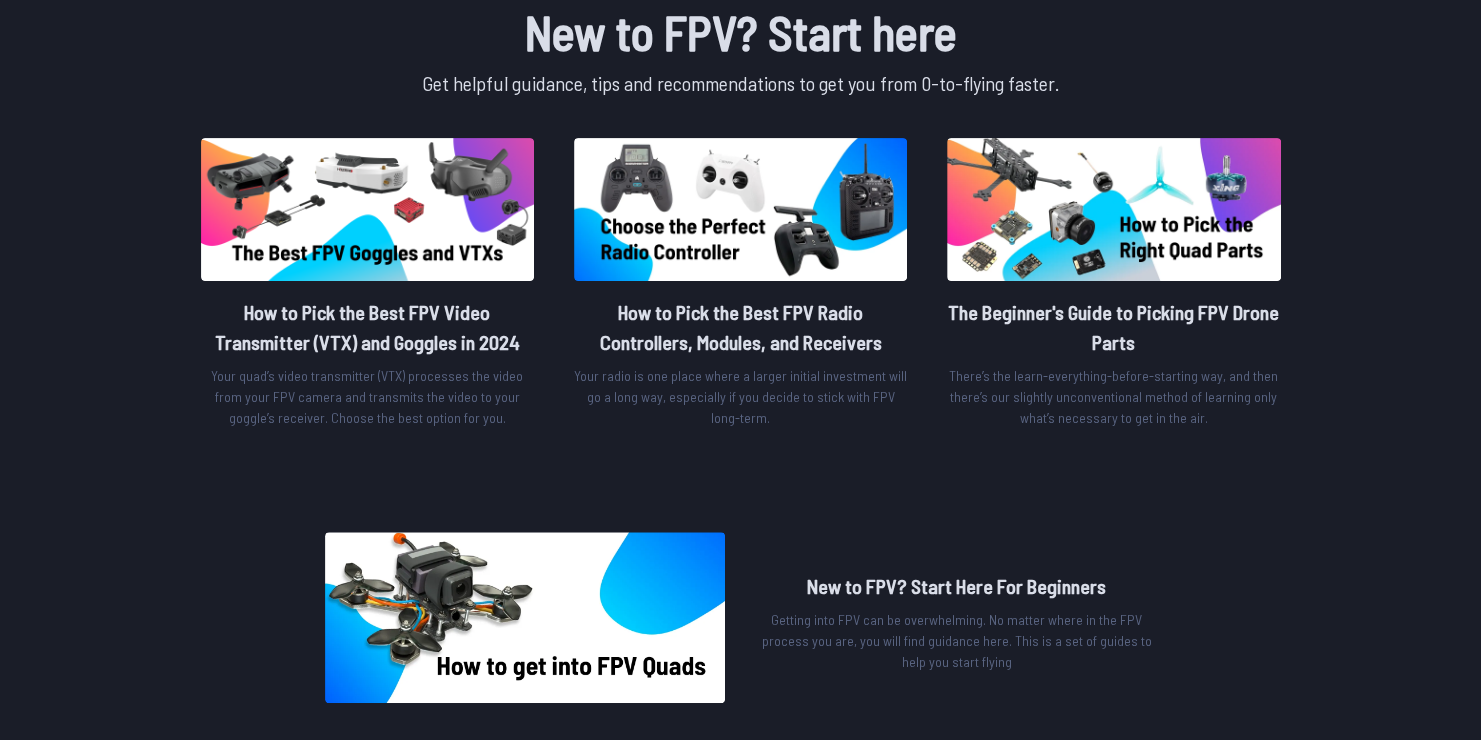 scroll, scrollTop: 600, scrollLeft: 0, axis: vertical 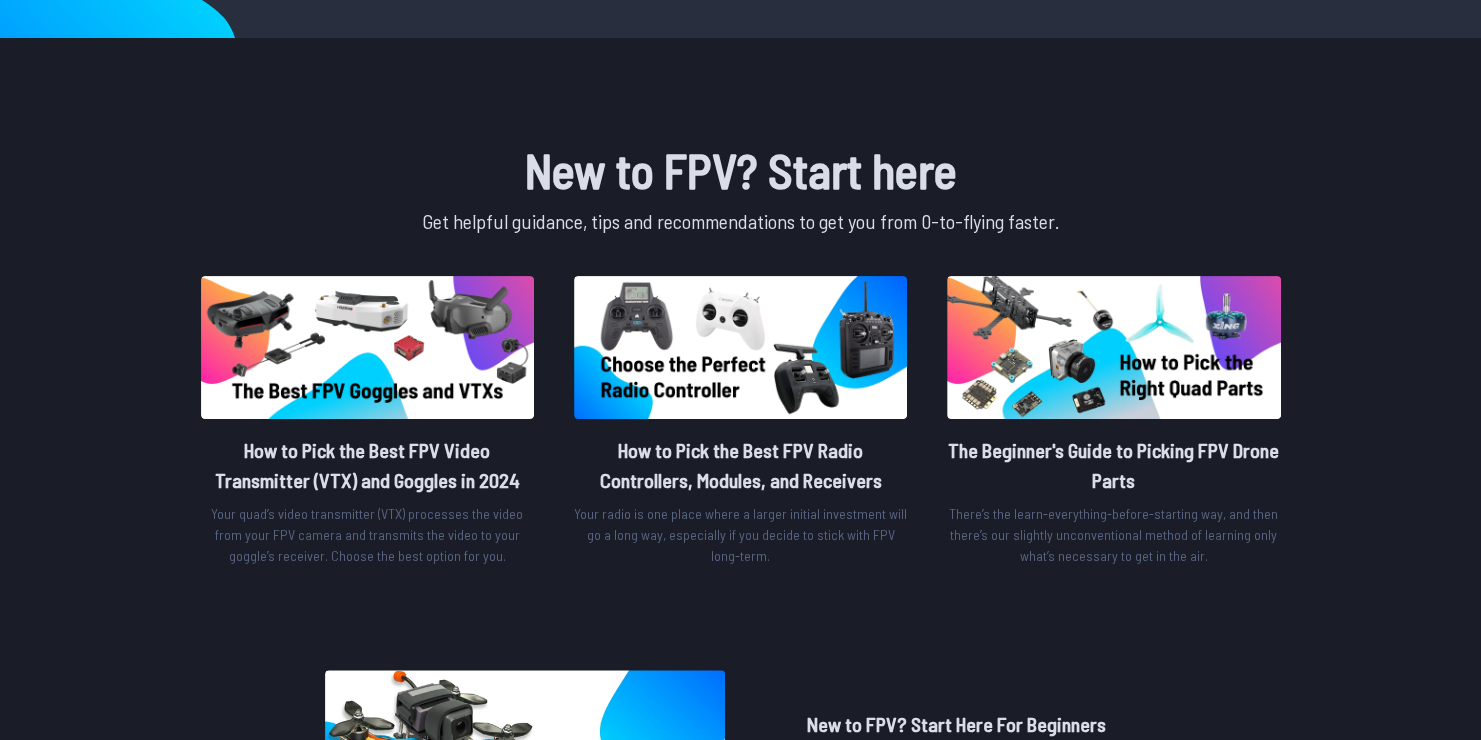 drag, startPoint x: 525, startPoint y: 448, endPoint x: 489, endPoint y: 440, distance: 36.878178 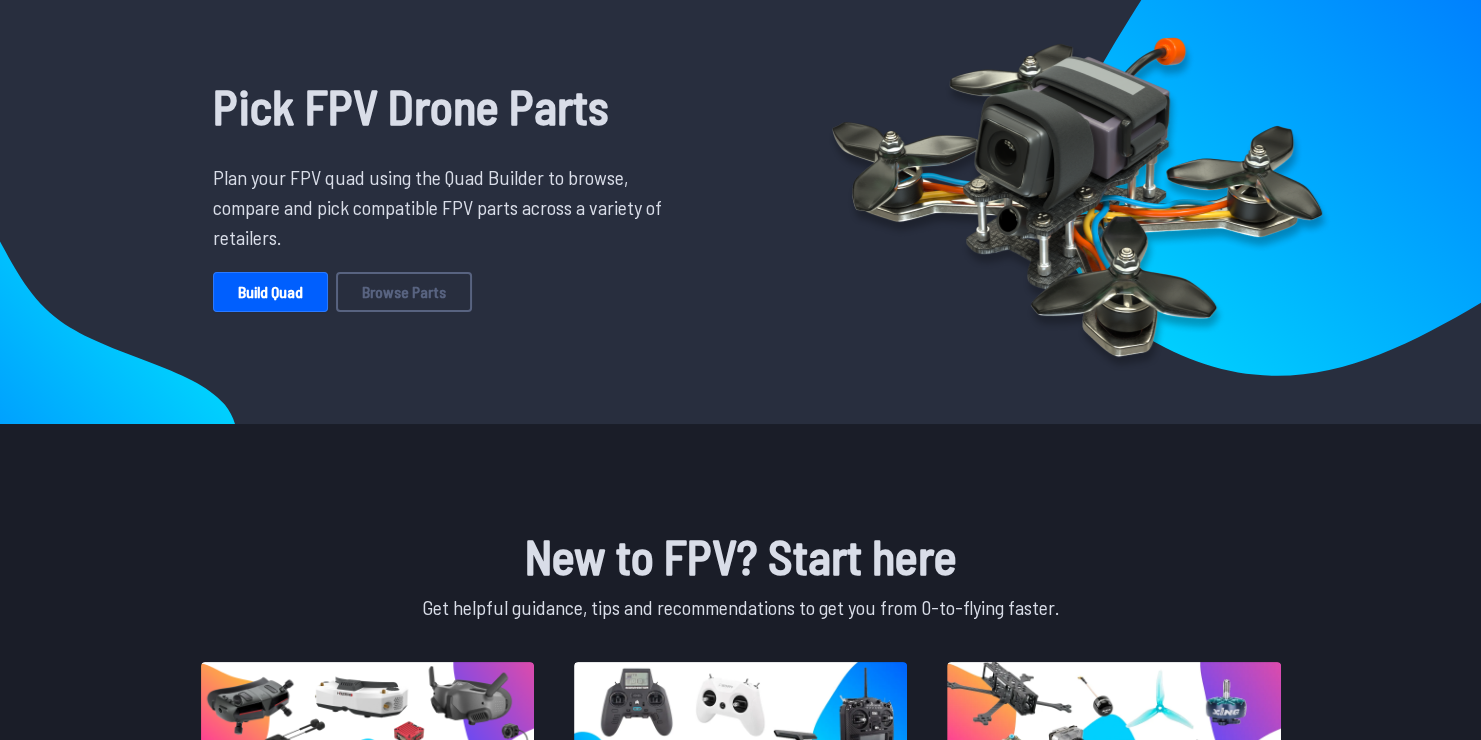 scroll, scrollTop: 100, scrollLeft: 0, axis: vertical 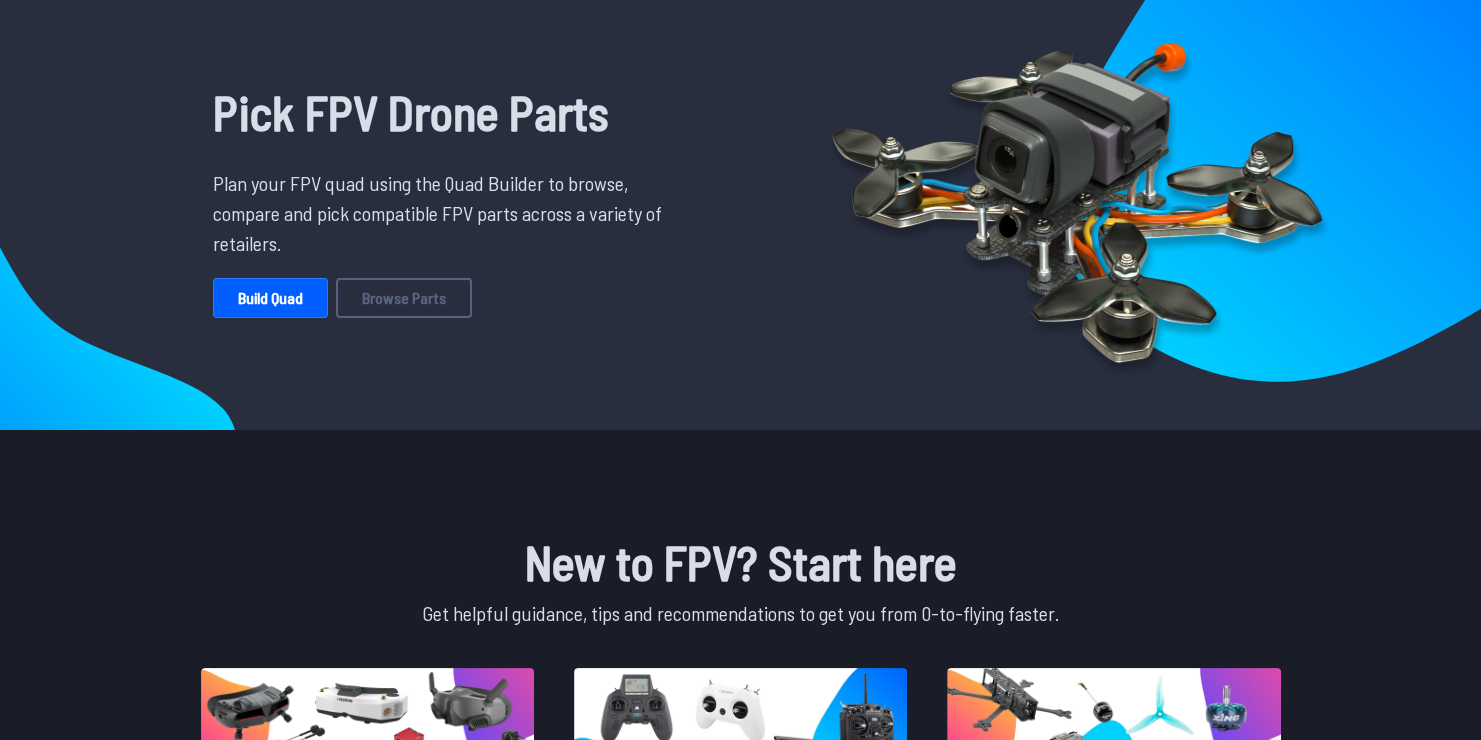 drag, startPoint x: 489, startPoint y: 440, endPoint x: 190, endPoint y: 424, distance: 299.4278 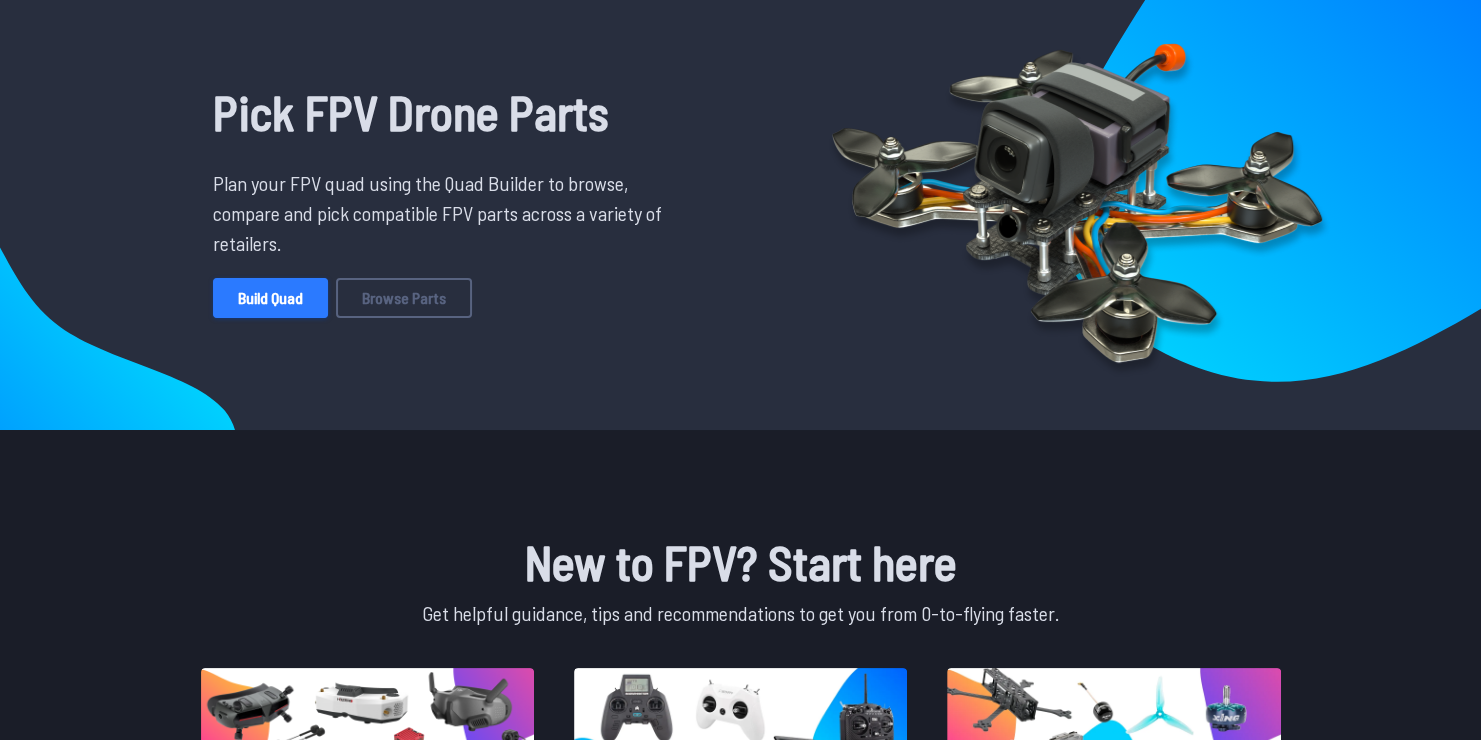 click on "Build Quad" at bounding box center (270, 298) 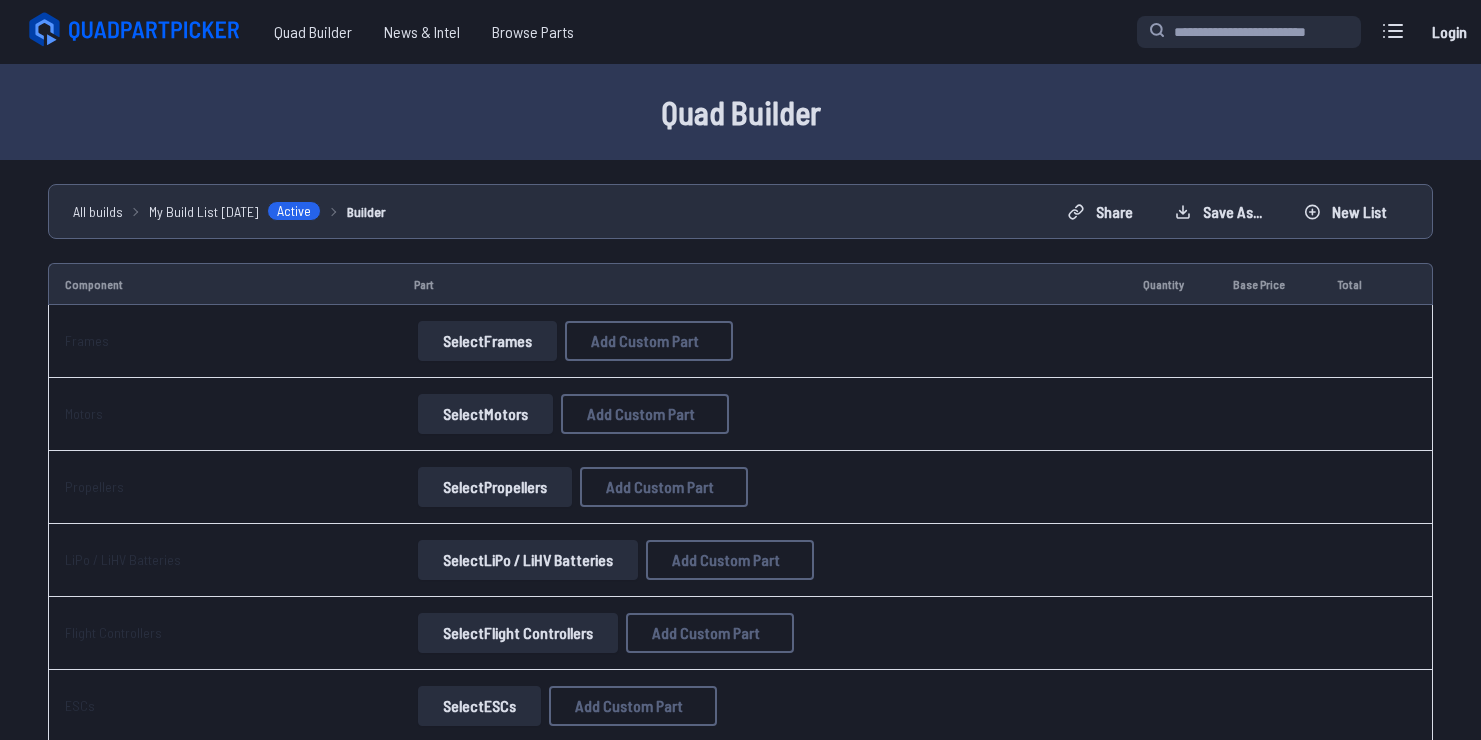 scroll, scrollTop: 0, scrollLeft: 0, axis: both 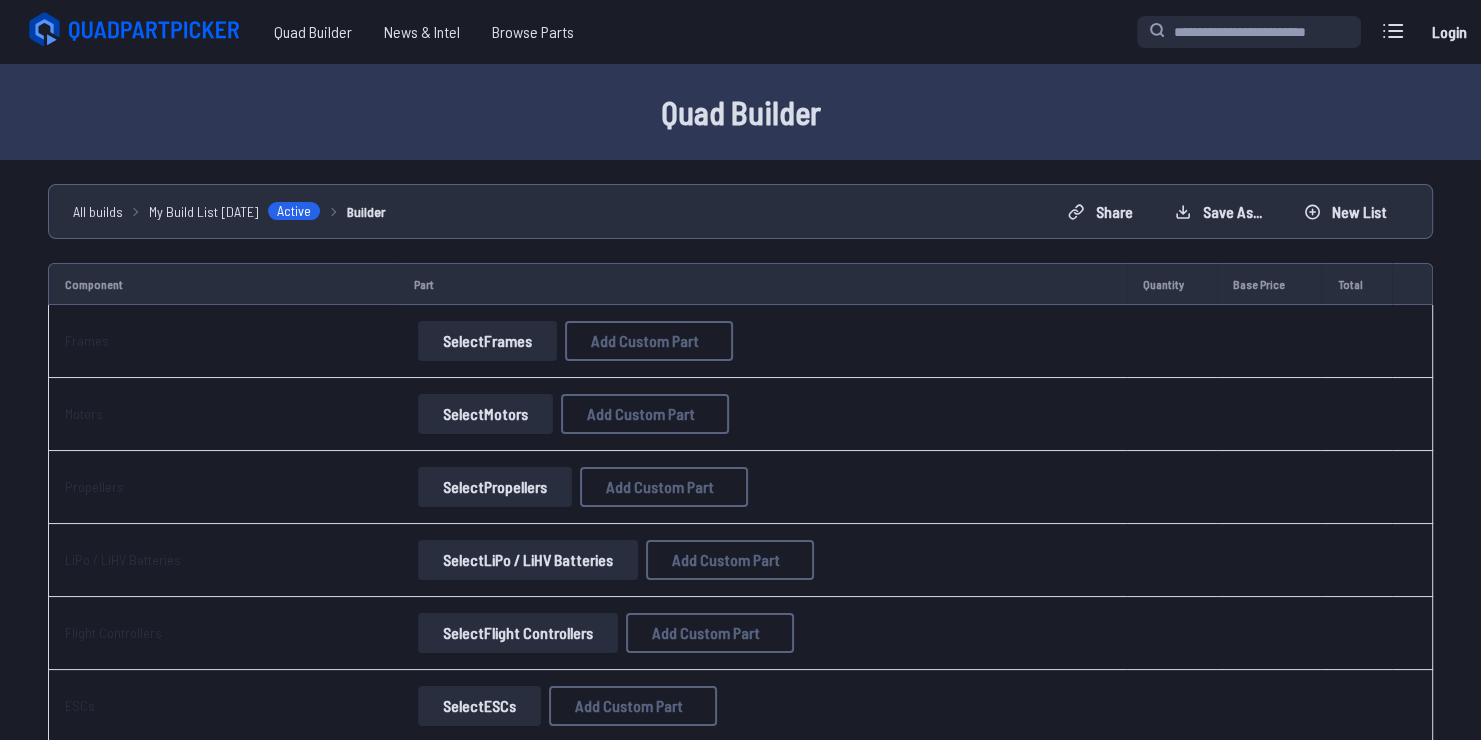 click on "Select  Frames" at bounding box center [487, 341] 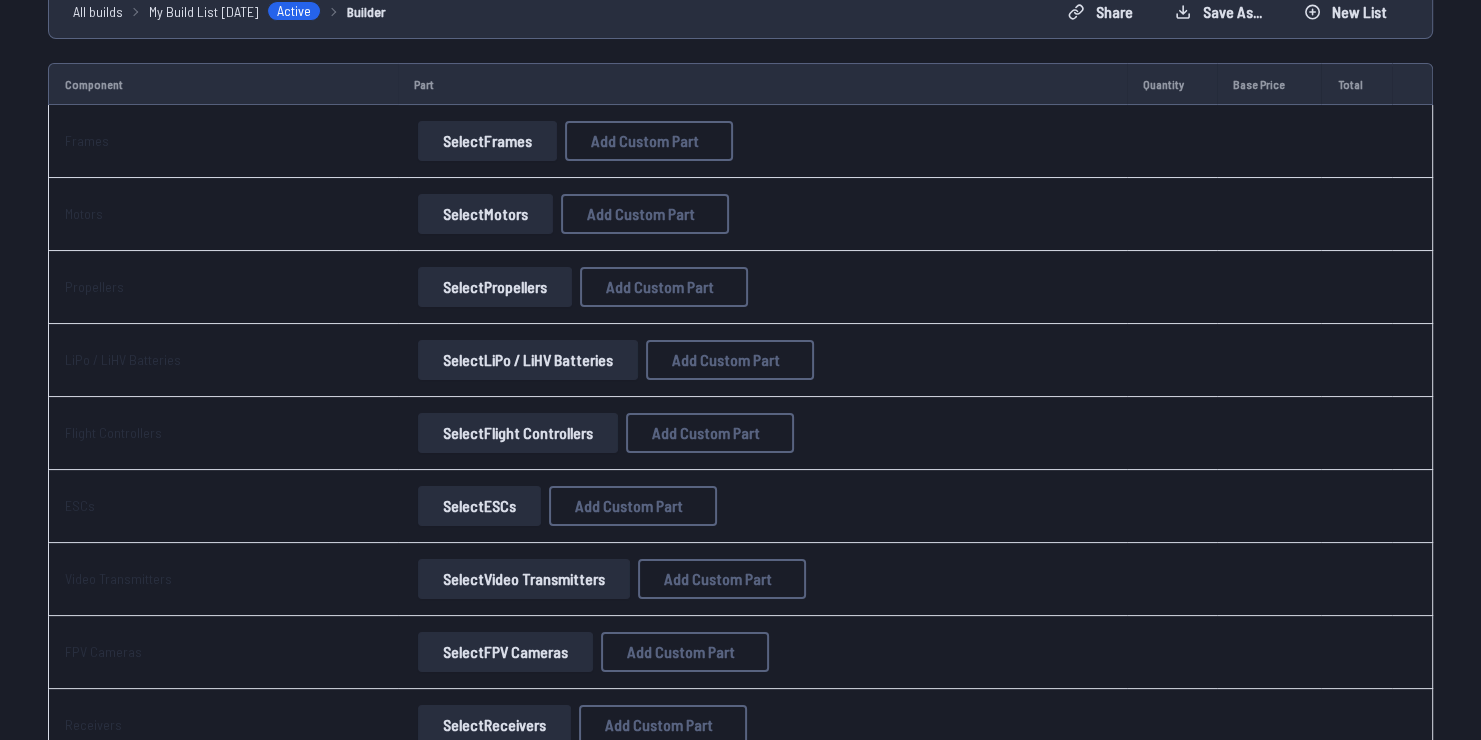 click on "Frames" at bounding box center (223, 141) 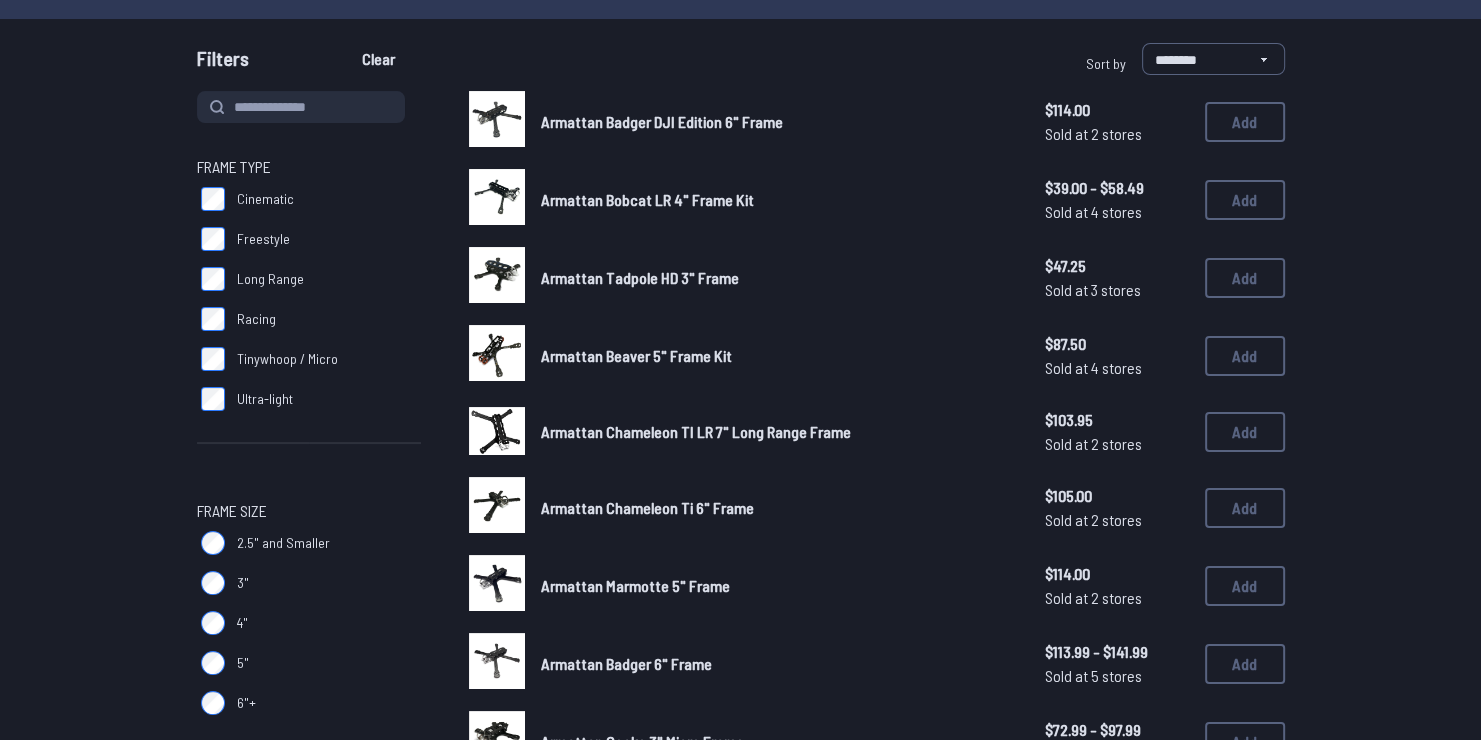 scroll, scrollTop: 0, scrollLeft: 0, axis: both 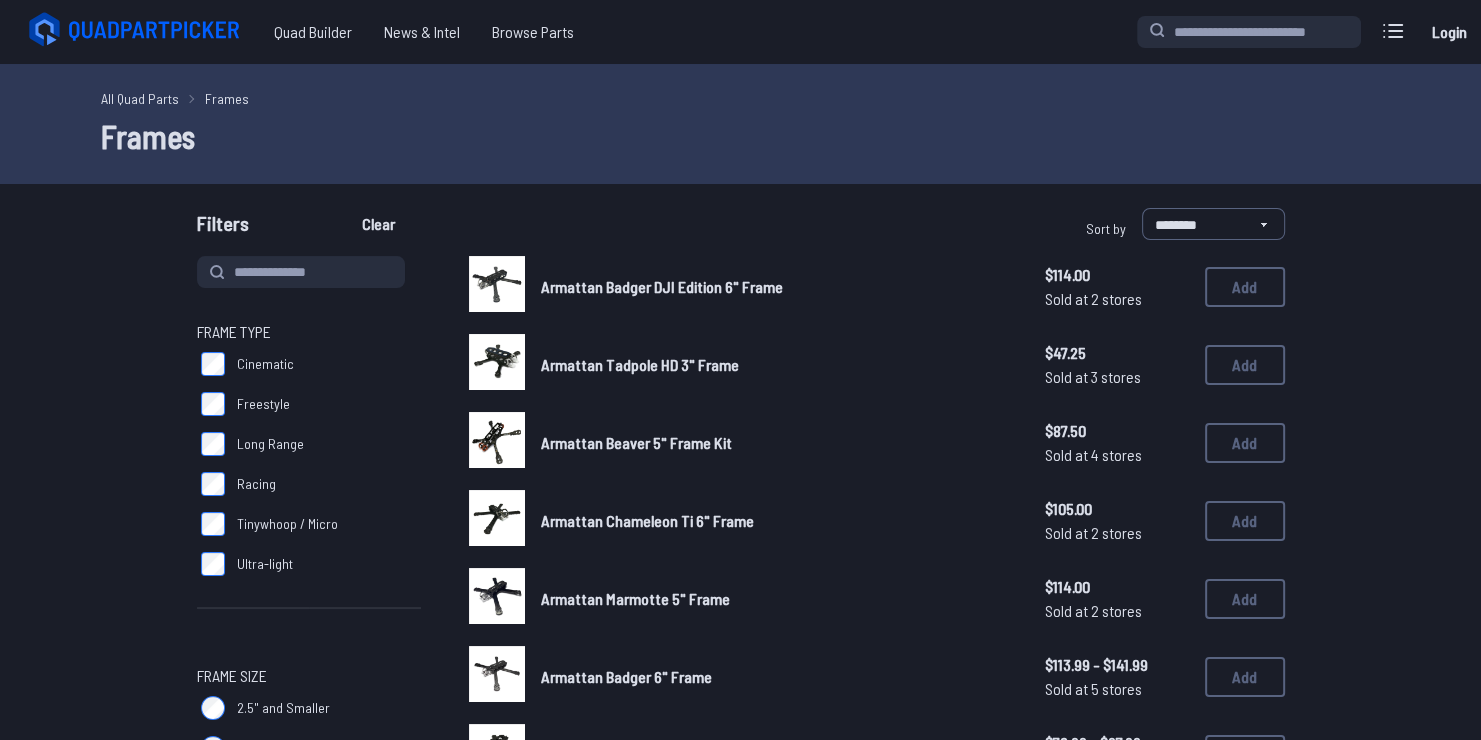 click on "Frame Type" at bounding box center (234, 332) 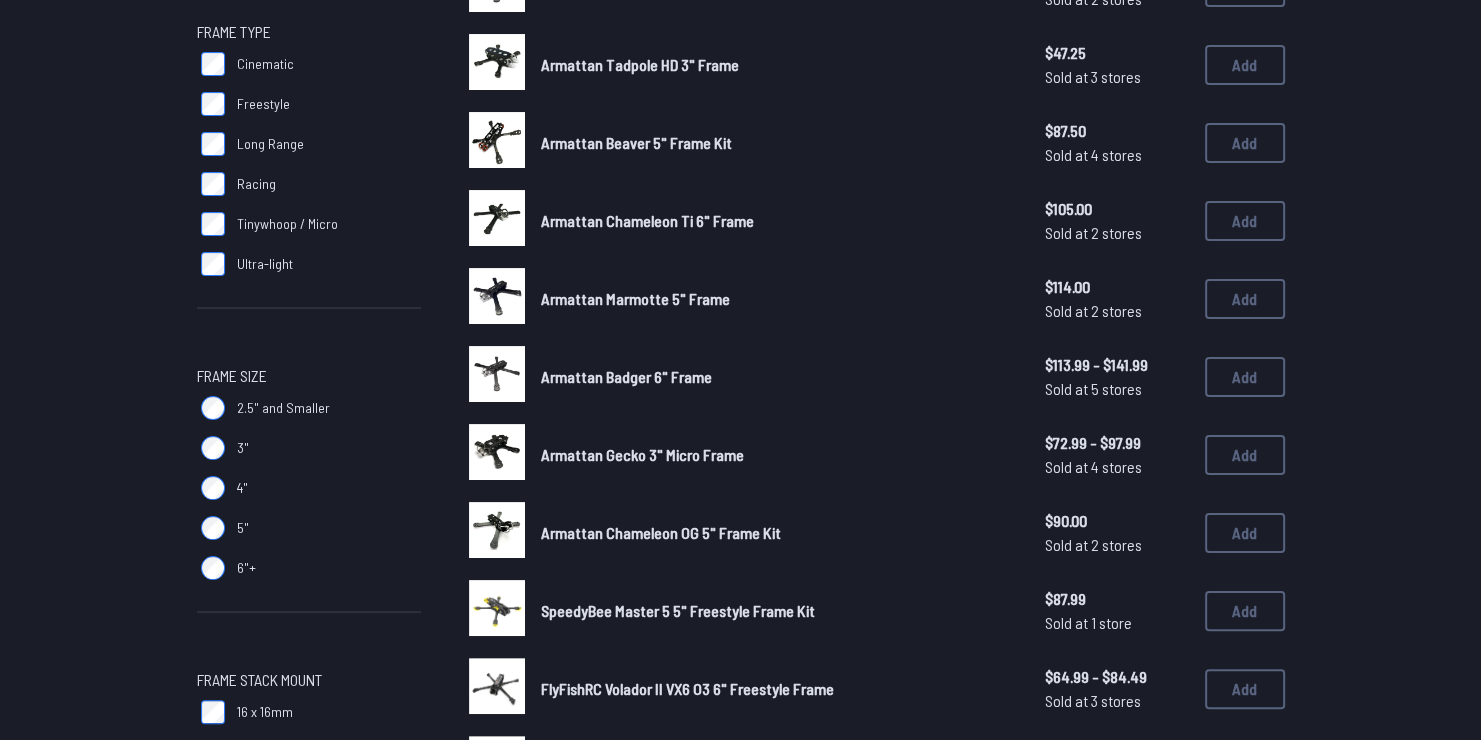 scroll, scrollTop: 0, scrollLeft: 0, axis: both 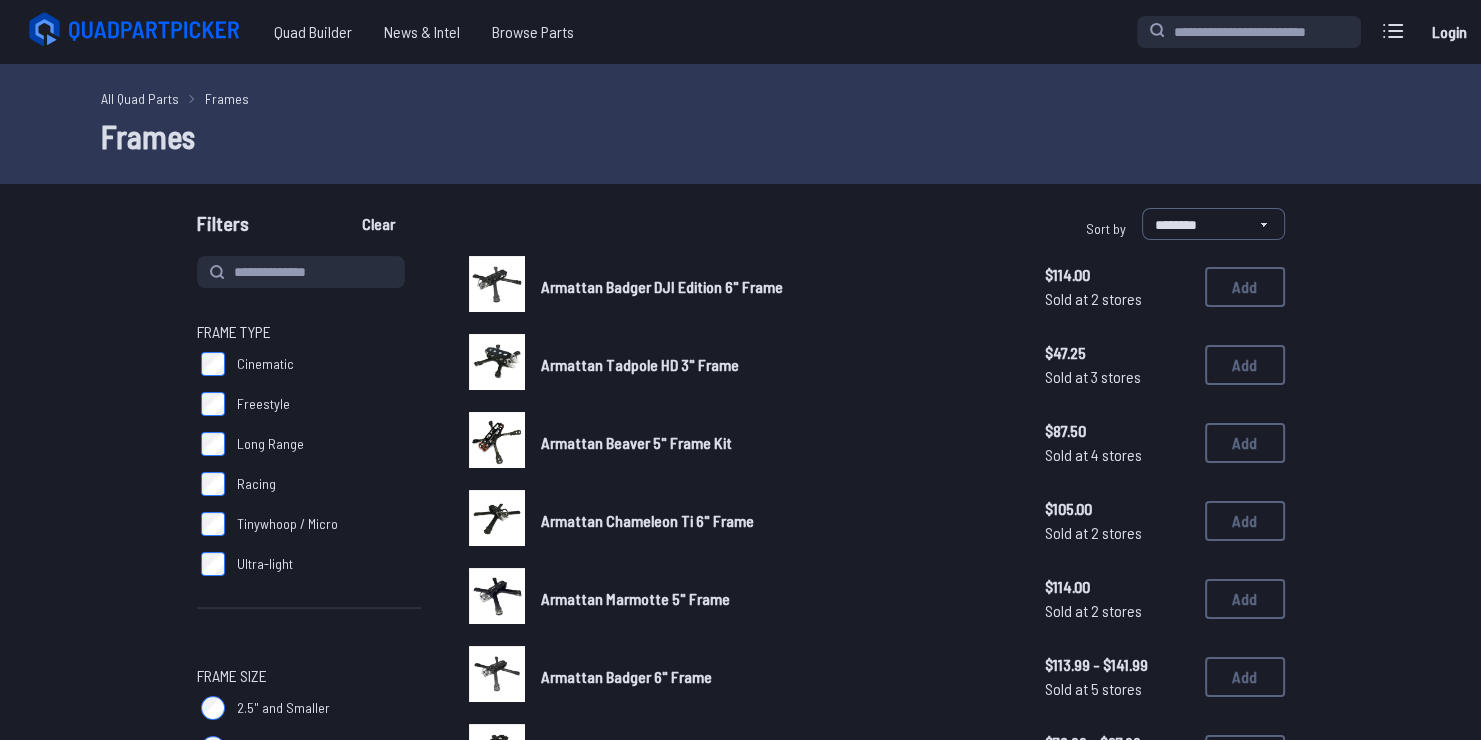 click on "Cinematic" at bounding box center (309, 364) 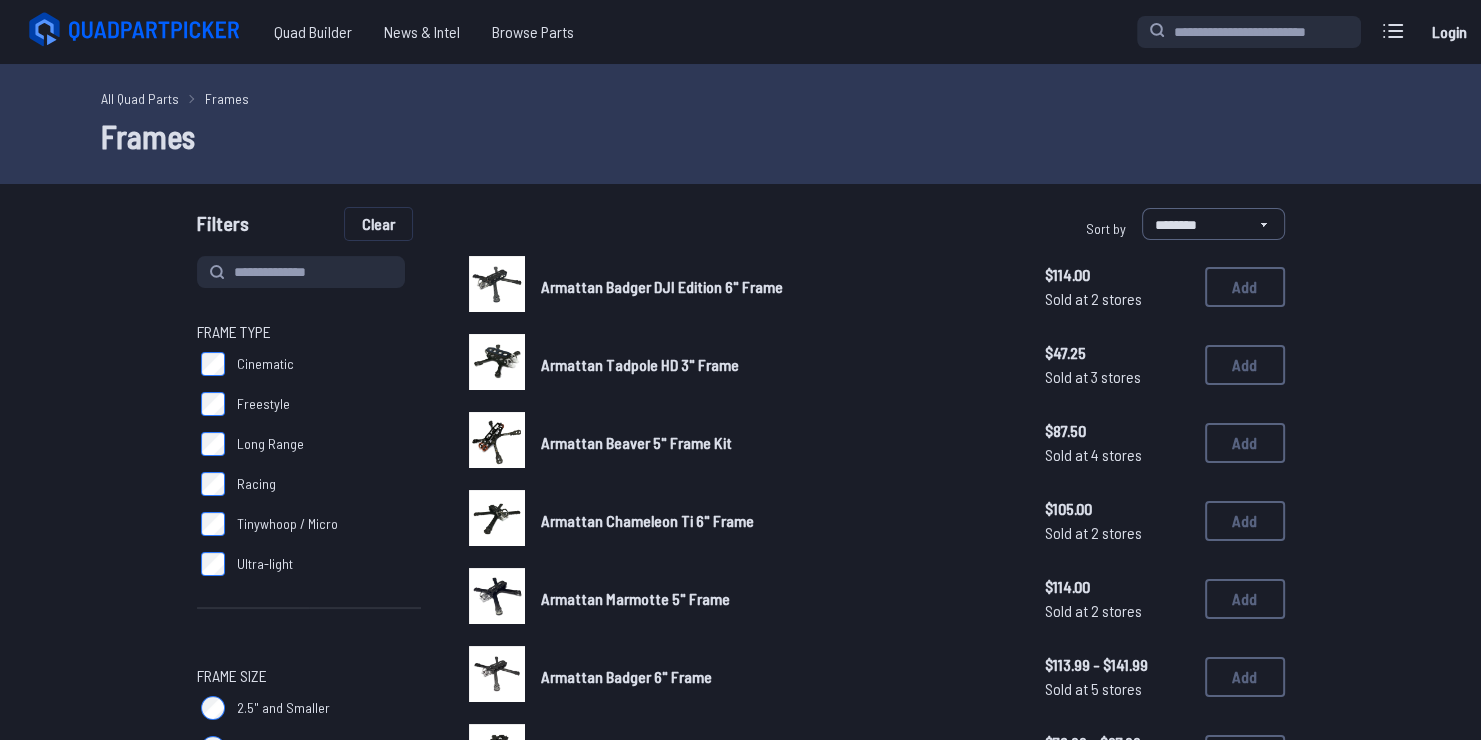 click on "Clear" at bounding box center (378, 224) 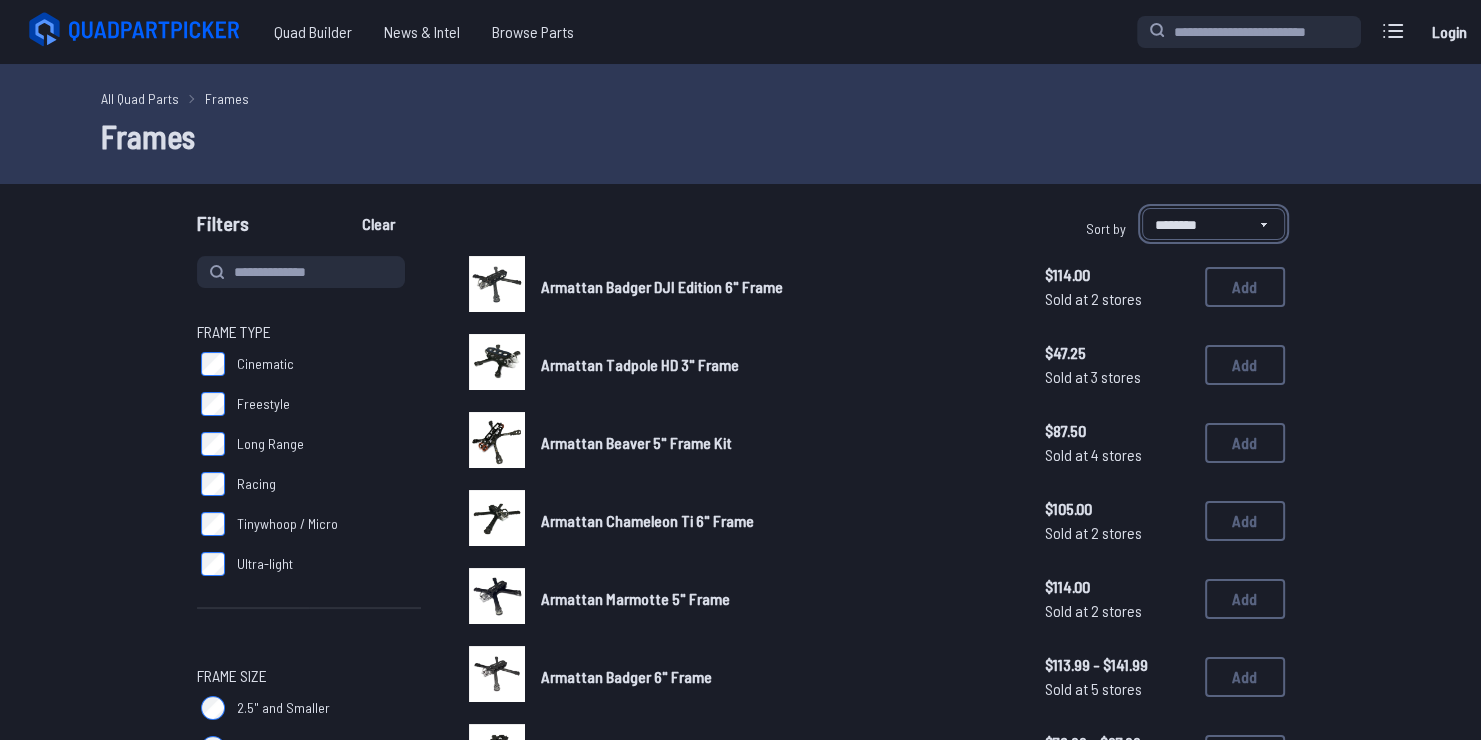 click on "**********" at bounding box center (1213, 224) 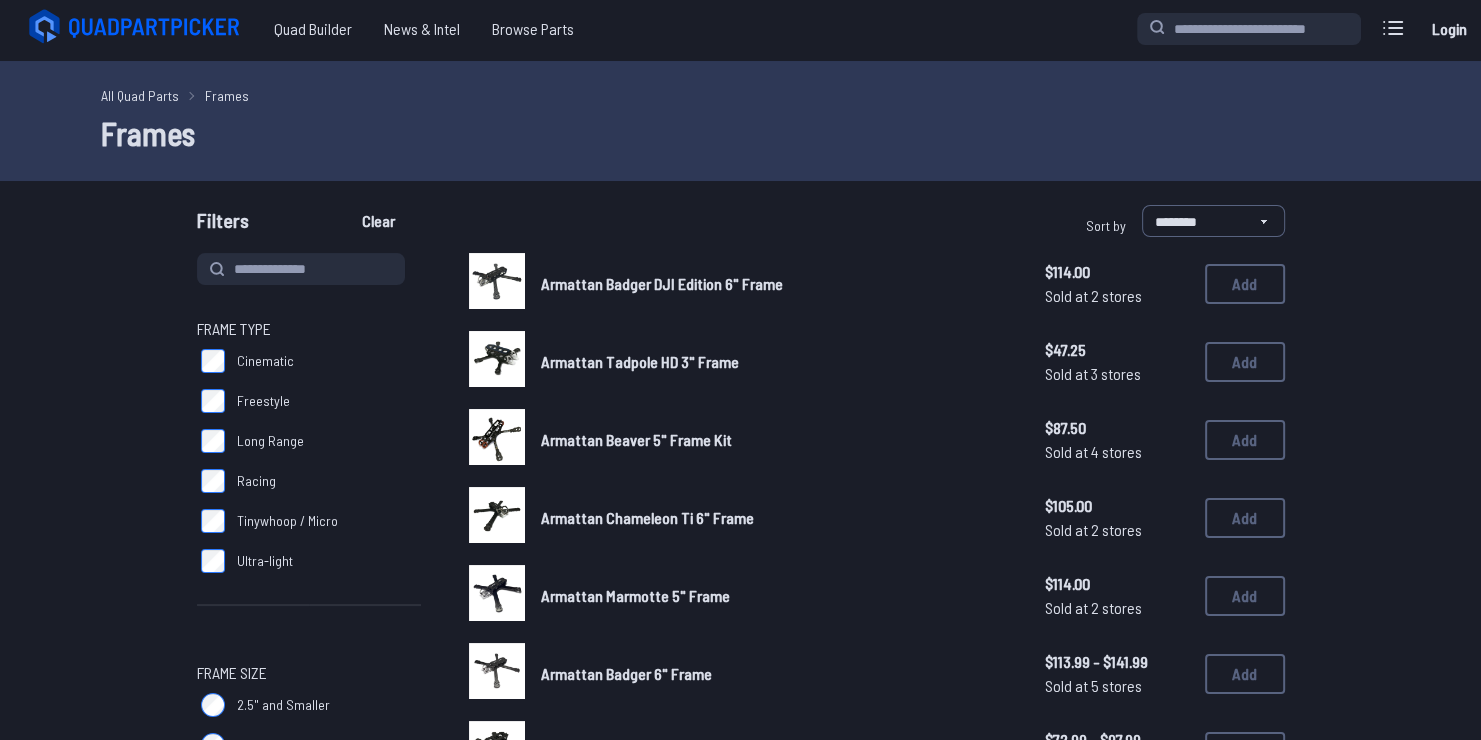 scroll, scrollTop: 0, scrollLeft: 0, axis: both 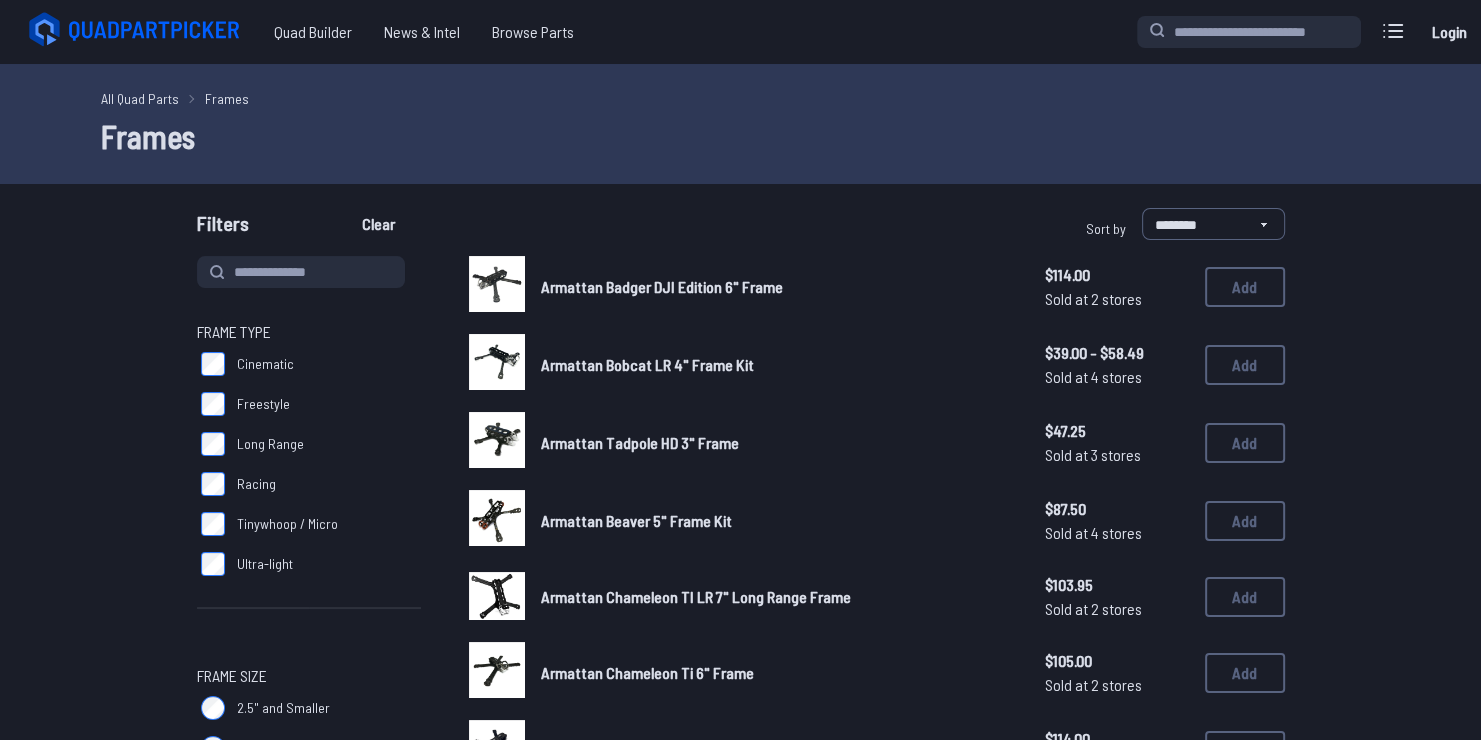 click on "Racing" at bounding box center (309, 484) 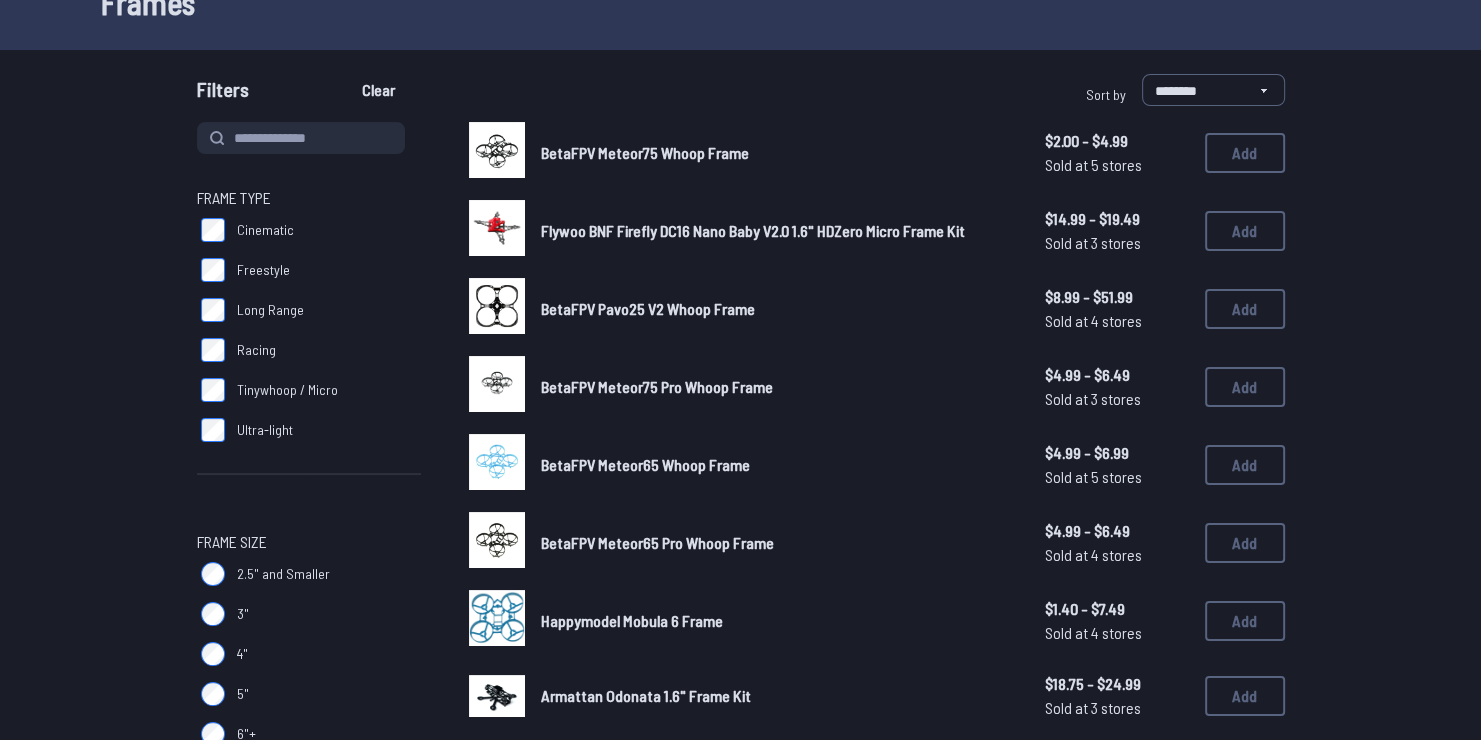 scroll, scrollTop: 100, scrollLeft: 0, axis: vertical 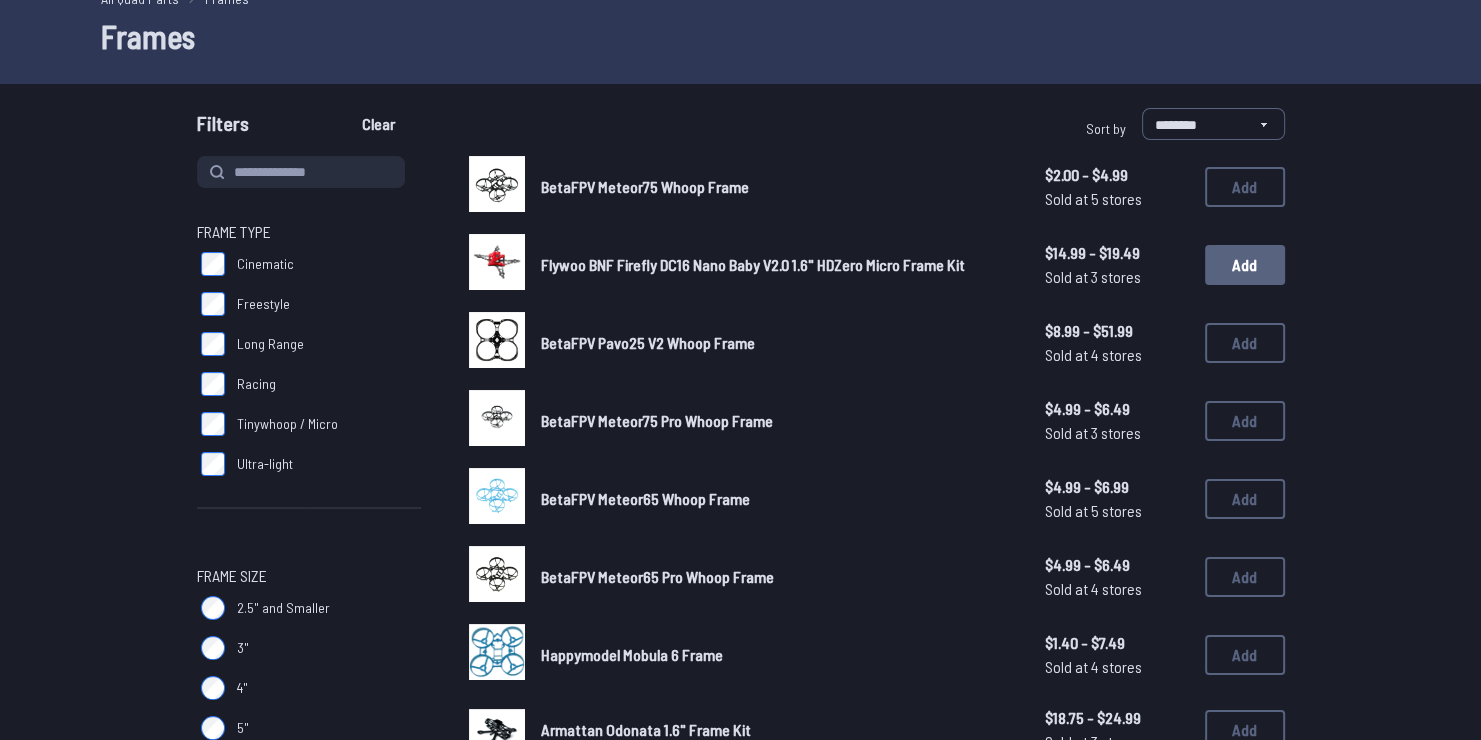 click on "Add" at bounding box center (1245, 265) 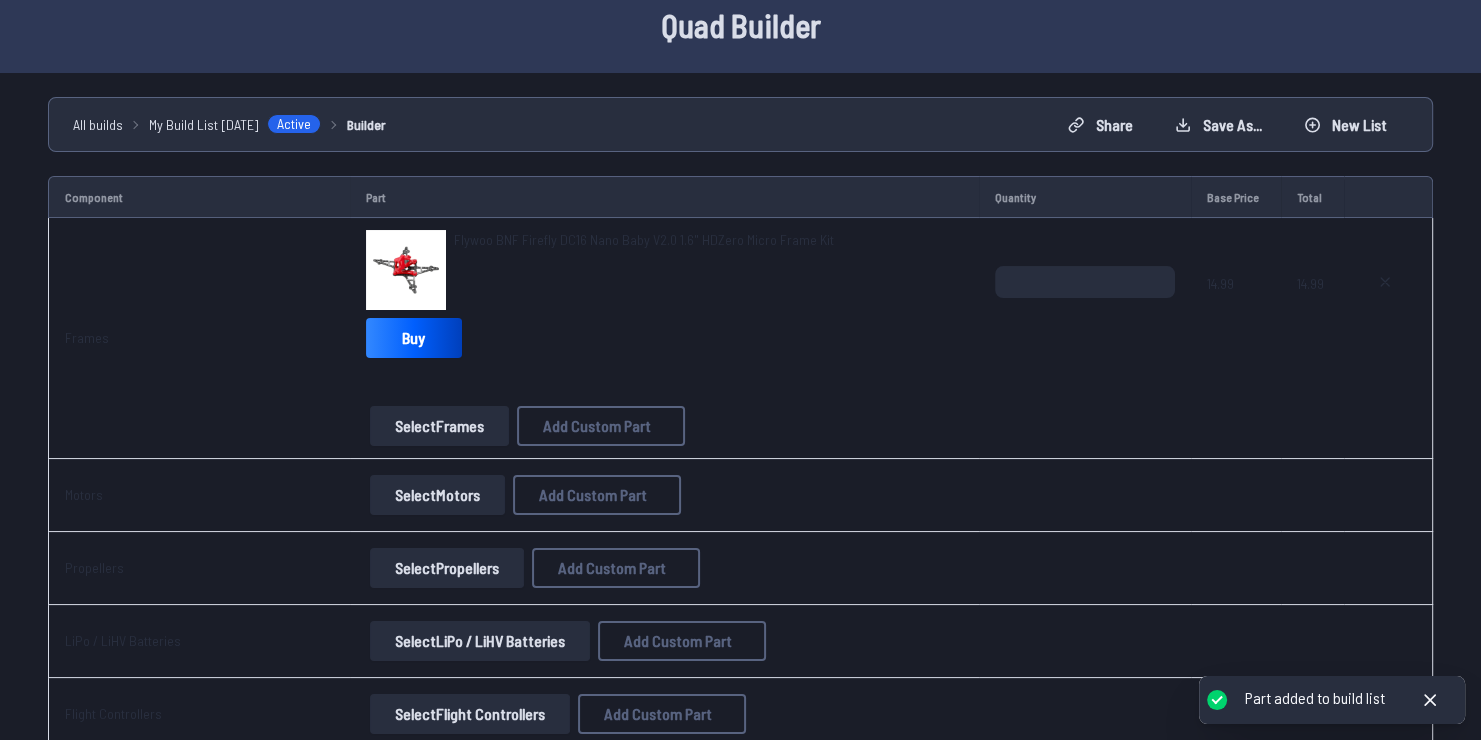 scroll, scrollTop: 136, scrollLeft: 0, axis: vertical 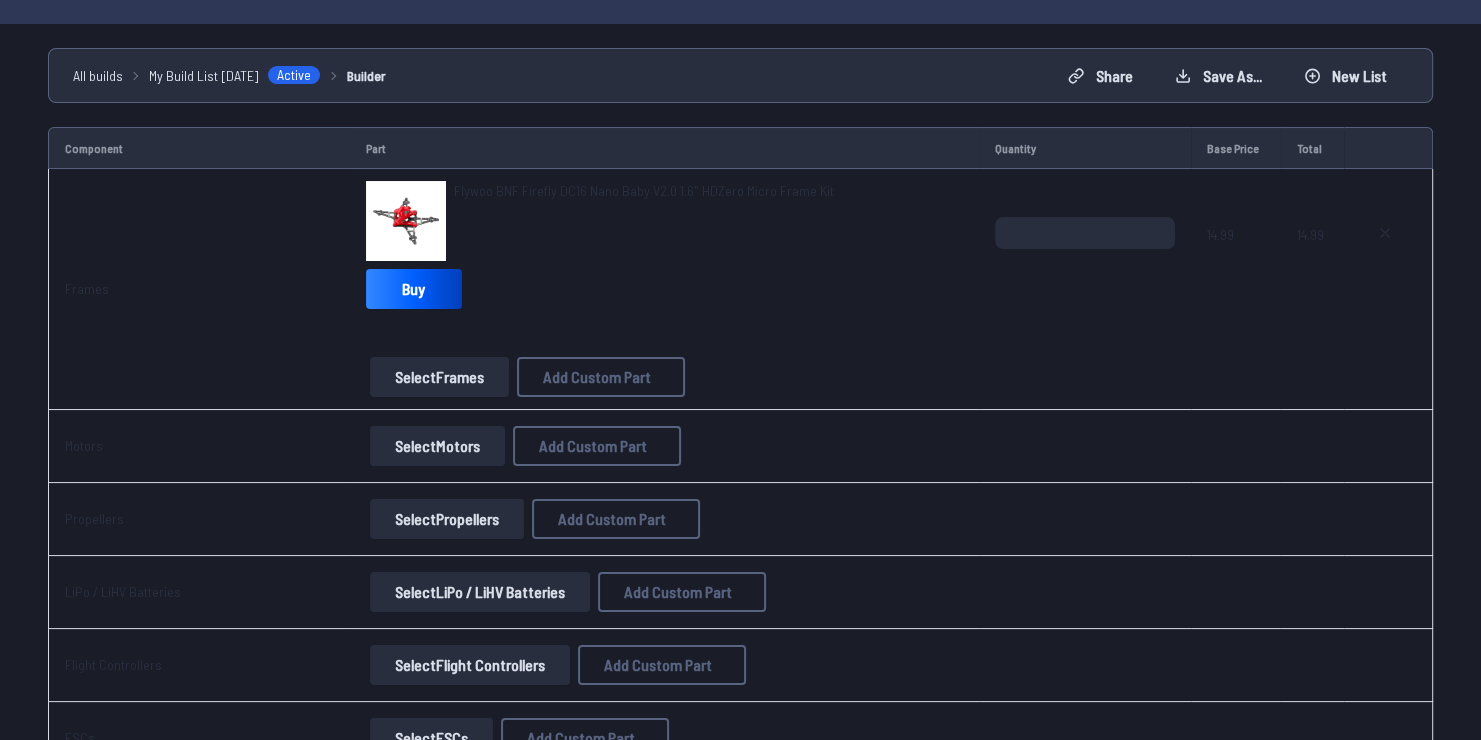 drag, startPoint x: 436, startPoint y: 375, endPoint x: 455, endPoint y: 380, distance: 19.646883 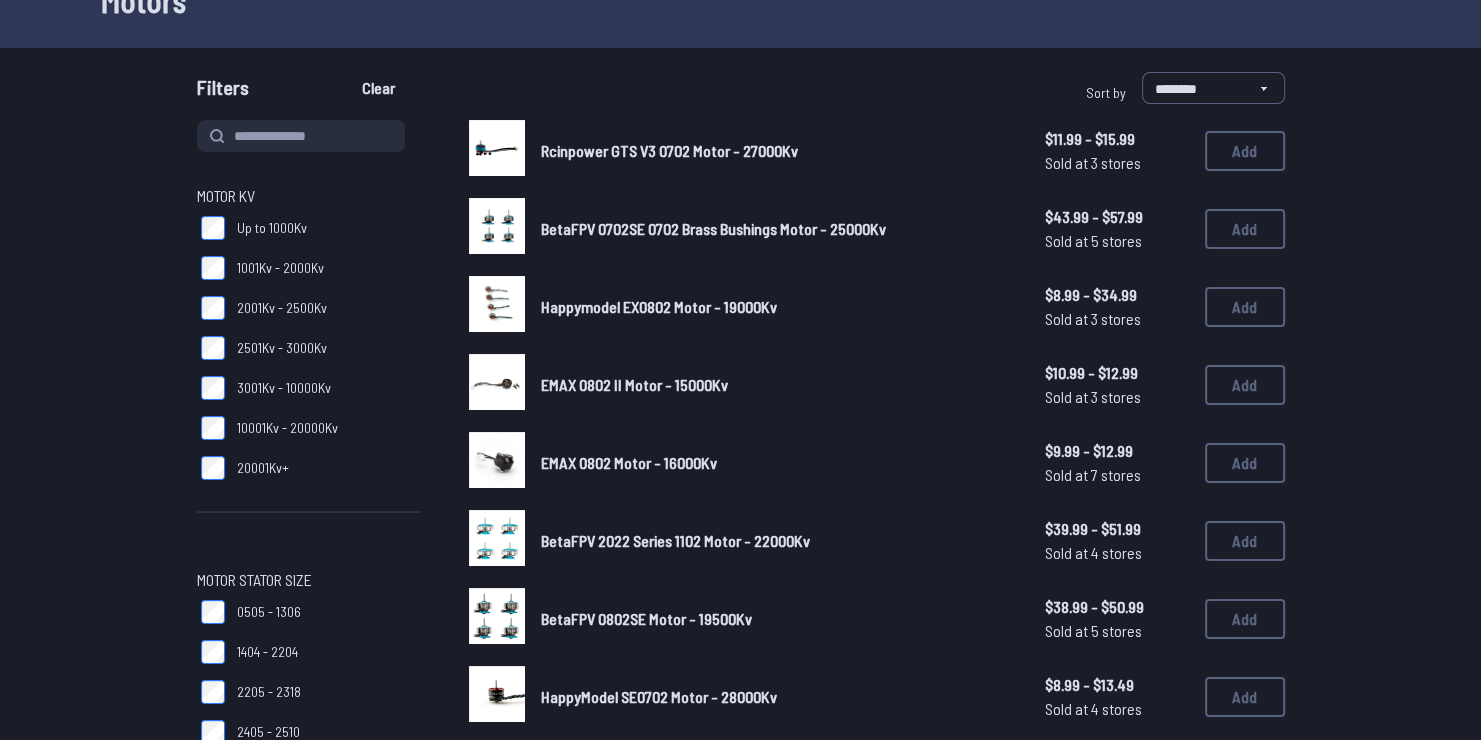 scroll, scrollTop: 0, scrollLeft: 0, axis: both 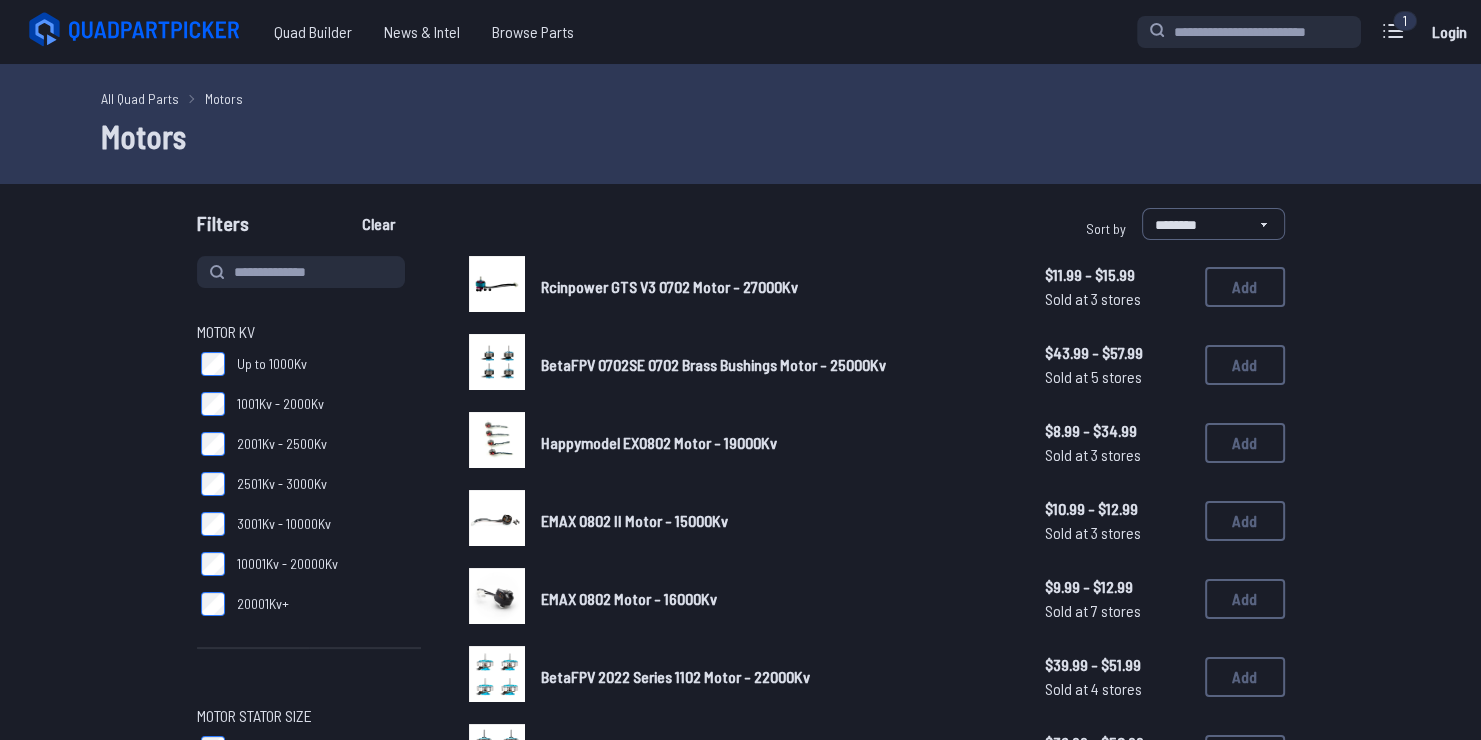 click on "Motor KV Up to 1000Kv 1001Kv - 2000Kv 2001Kv - 2500Kv 2501Kv - 3000Kv 3001Kv - 10000Kv 10001Kv - 20000Kv 20001Kv+ Motor Stator Size 0505 - 1306 1404 - 2204 2205 - 2318 2405 - 2510 2600+ Motor Parts Bearings Motor Bells Other Kv 0 25000 Stator Length 0 50 Stator Size 600 6010 Stator Width 0 50 Rcinpower GTS V3 0702 Motor - 27000Kv $11.99 - $15.99 Sold at 3 stores $11.99 - $15.99 Sold at 3 stores Add BetaFPV 0702SE 0702 Brass Bushings Motor - 25000Kv $43.99 - $57.99 Sold at 5 stores $43.99 - $57.99 Sold at 5 stores Add Happymodel EX0802 Motor - 19000Kv $8.99 - $34.99 Sold at 3 stores $8.99 - $34.99 Sold at 3 stores Add EMAX 0802 II Motor - 15000Kv $10.99 - $12.99 Sold at 3 stores $10.99 - $12.99 Sold at 3 stores Add EMAX 0802 Motor - 16000Kv $9.99 - $12.99 Sold at 7 stores $9.99 - $12.99 Sold at 7 stores Add BetaFPV 2022 Series 1102 Motor - 22000Kv $39.99 - $51.99 Sold at 4 stores $39.99 - $51.99 Sold at 4 stores Add BetaFPV 0802SE Motor - 19500Kv $38.99 - $50.99 Sold at 5 stores $38.99 - $50.99 Add Add $20.99" at bounding box center [741, 1068] 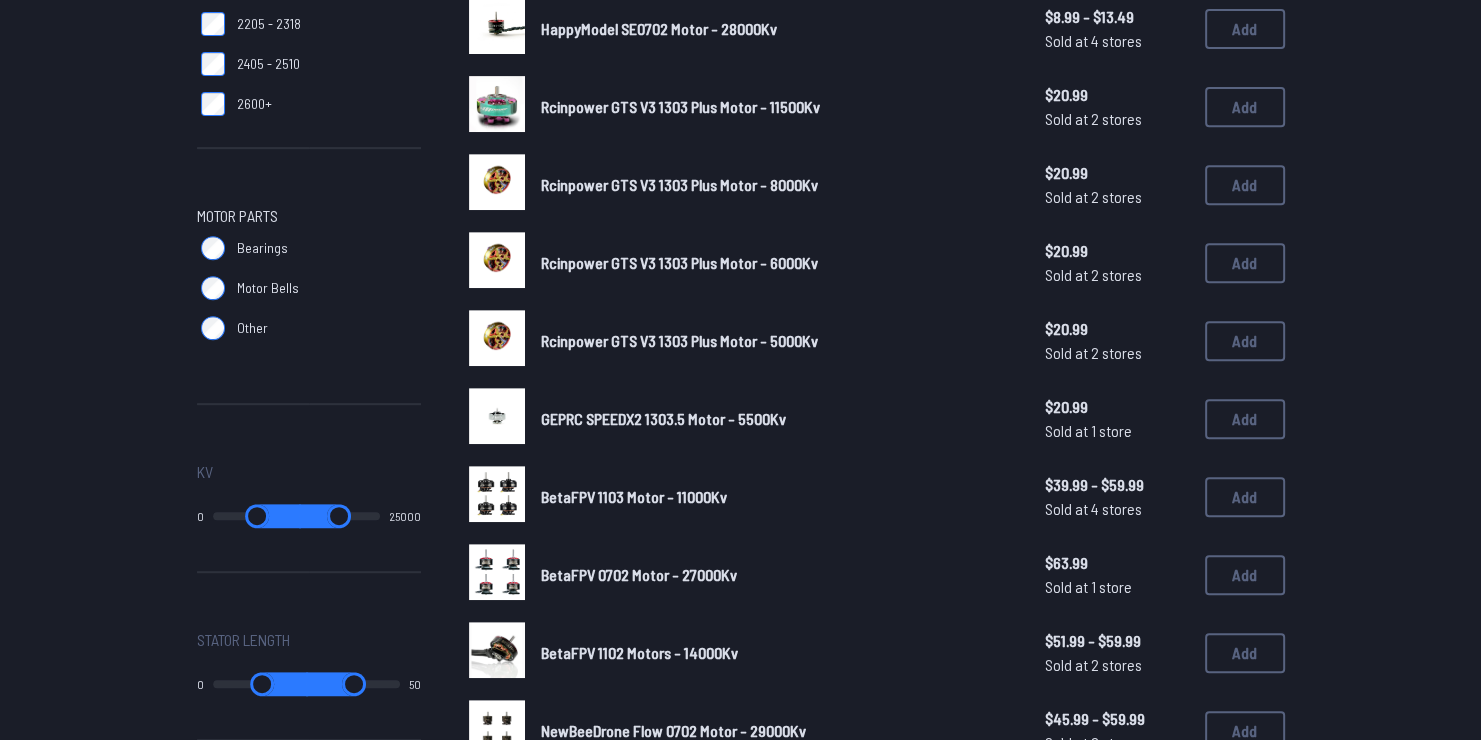 scroll, scrollTop: 900, scrollLeft: 0, axis: vertical 